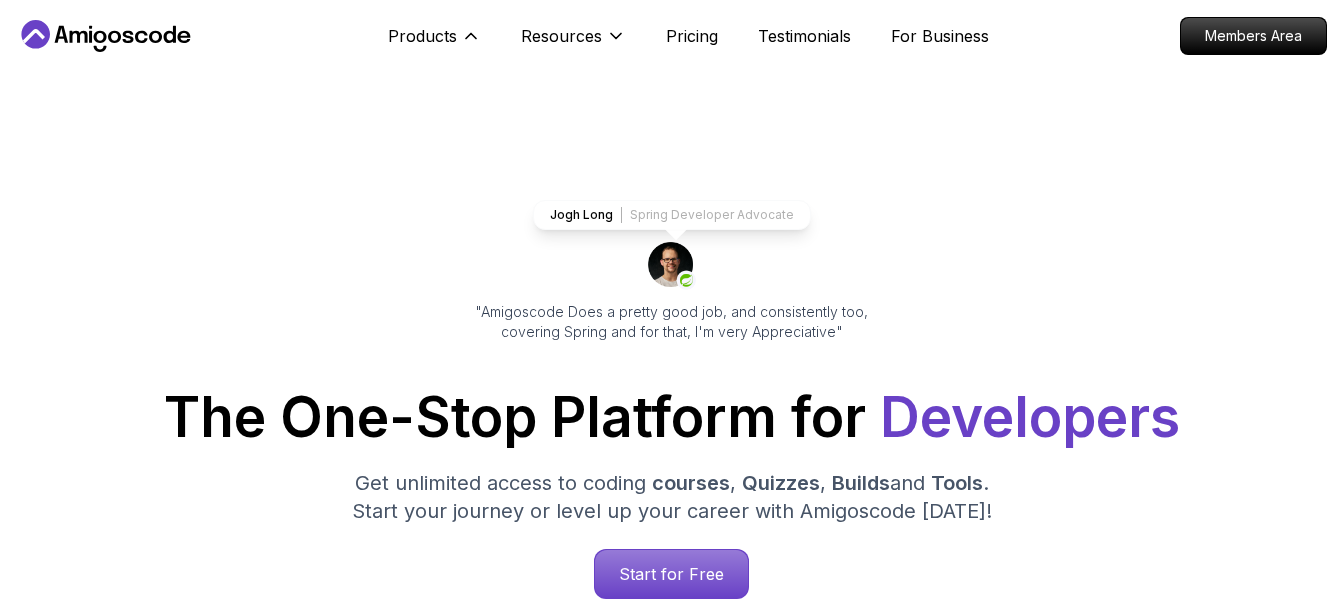 scroll, scrollTop: 0, scrollLeft: 0, axis: both 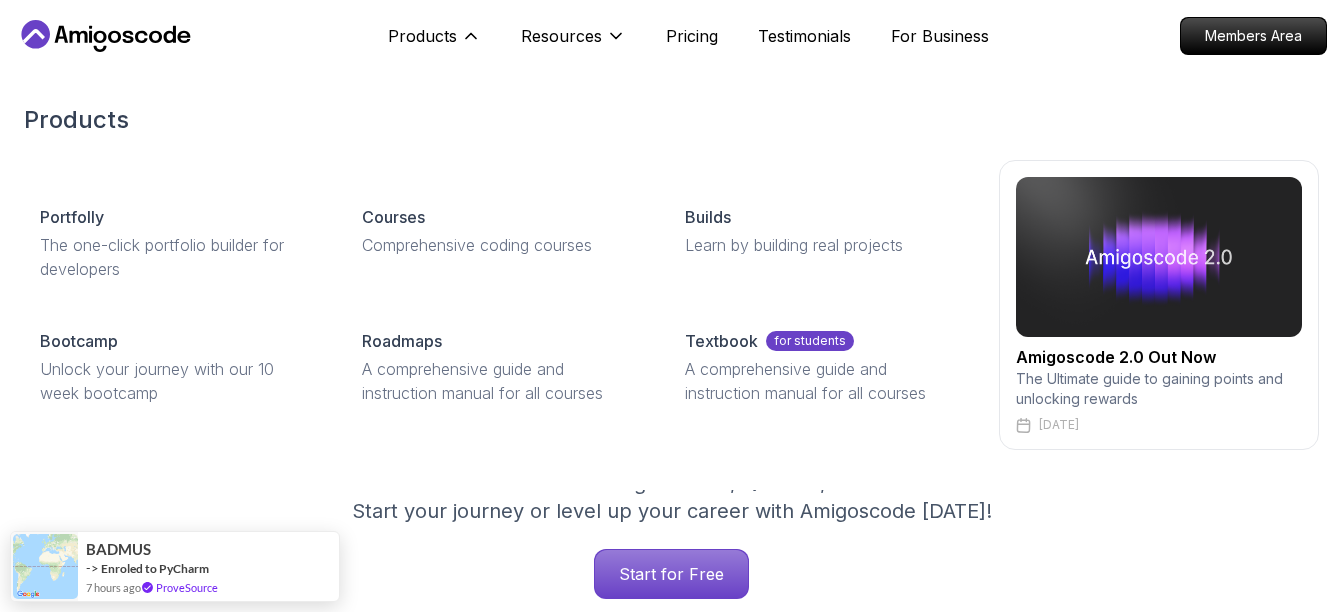 click on "The Ultimate guide to gaining points and unlocking rewards" at bounding box center (1159, 389) 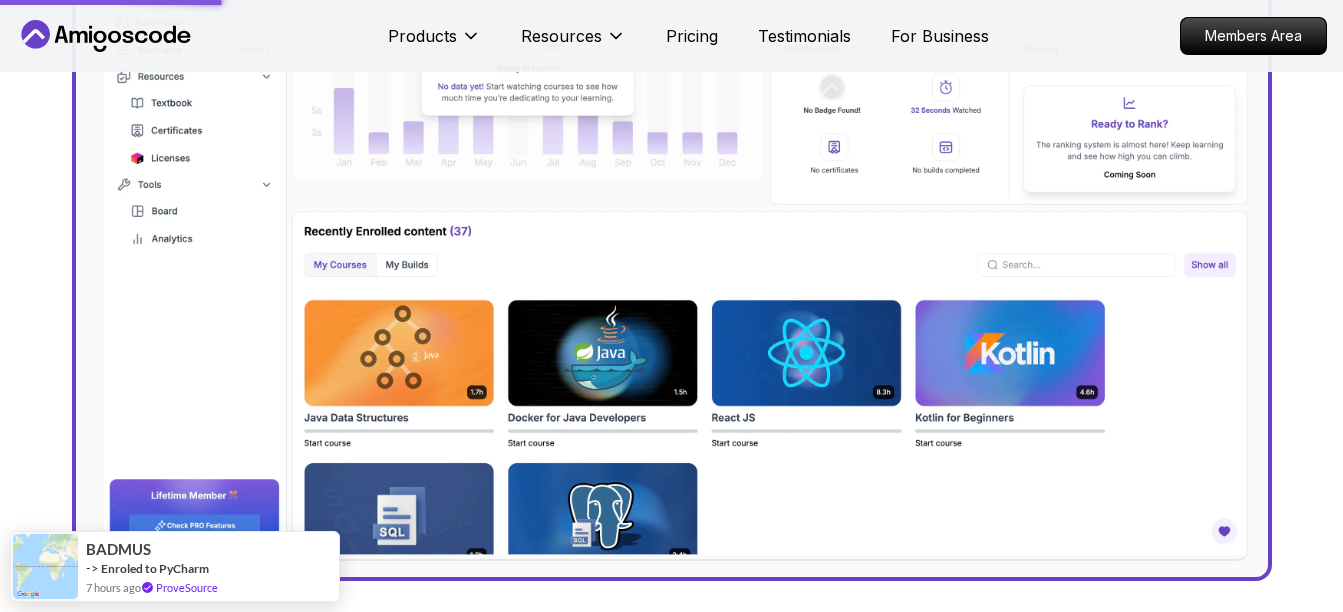 scroll, scrollTop: 875, scrollLeft: 0, axis: vertical 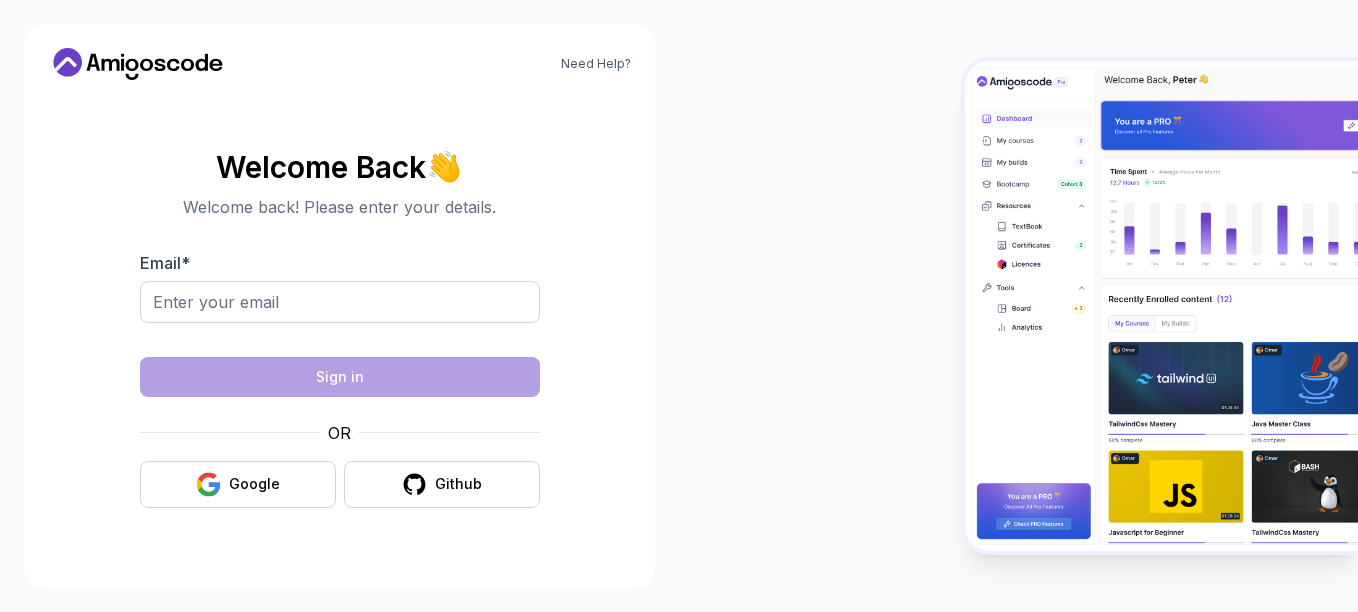 drag, startPoint x: 1356, startPoint y: 31, endPoint x: 1354, endPoint y: 75, distance: 44.04543 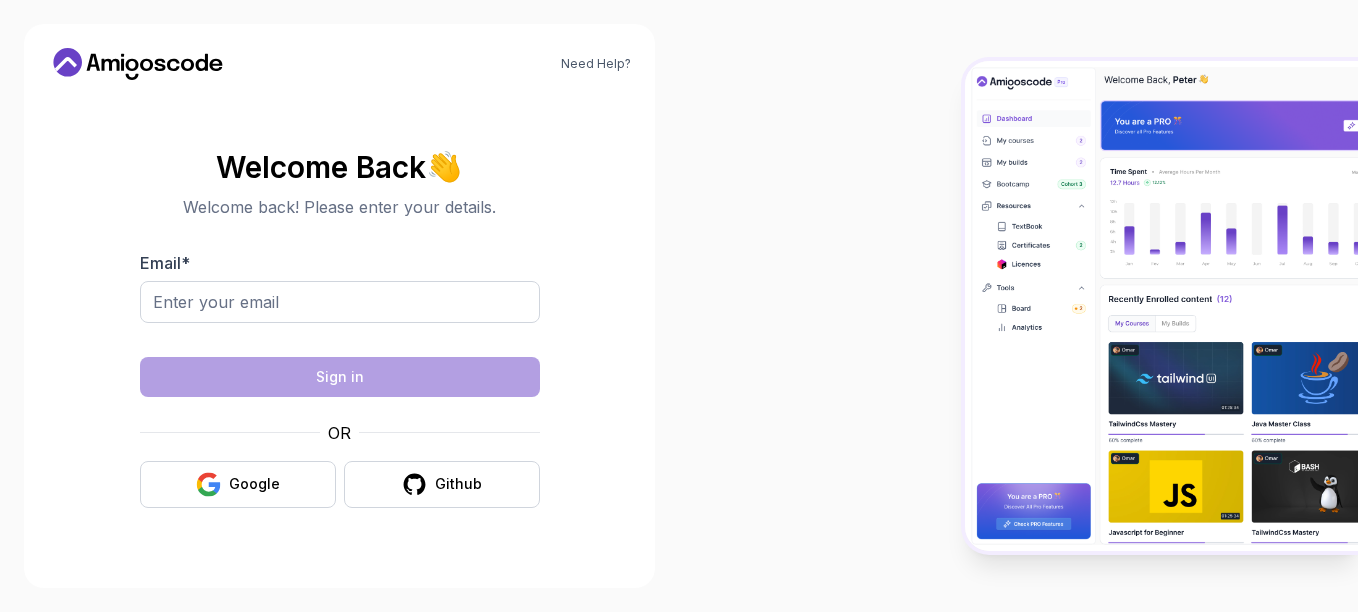 click on "Need Help? Welcome Back 👋 Welcome back! Please enter your details. Email * Sign in OR Google Github" at bounding box center [679, 306] 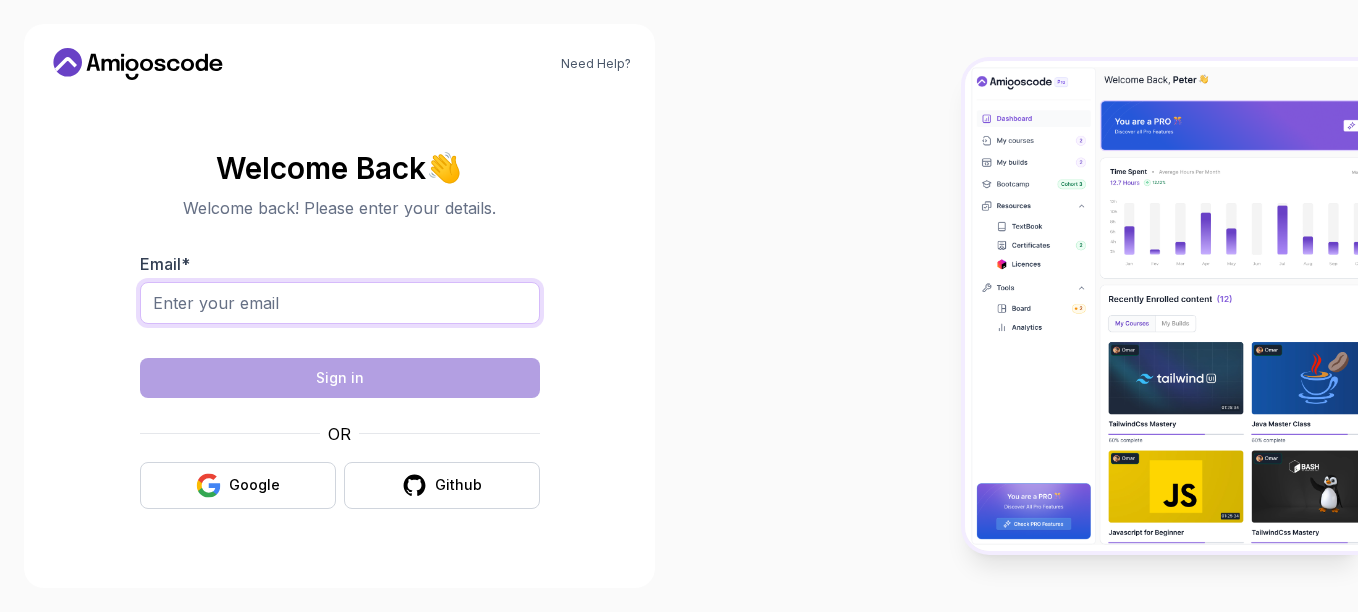 click on "Email *" at bounding box center [340, 303] 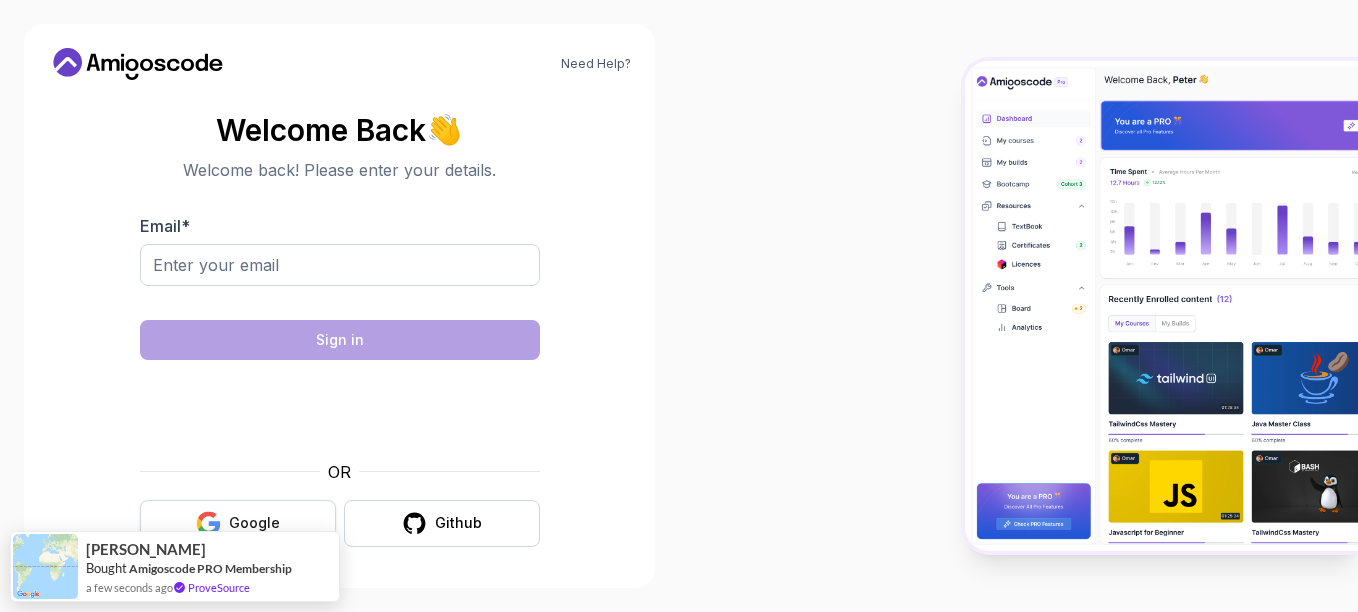 click on "Google" at bounding box center (238, 523) 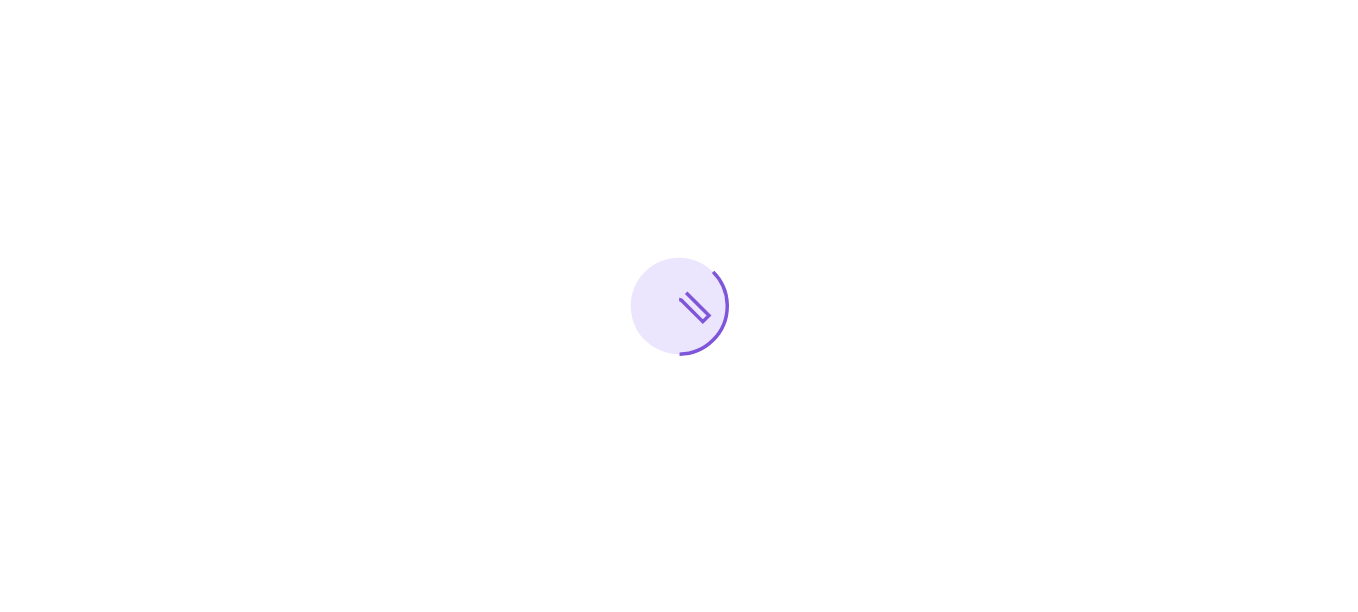 scroll, scrollTop: 0, scrollLeft: 0, axis: both 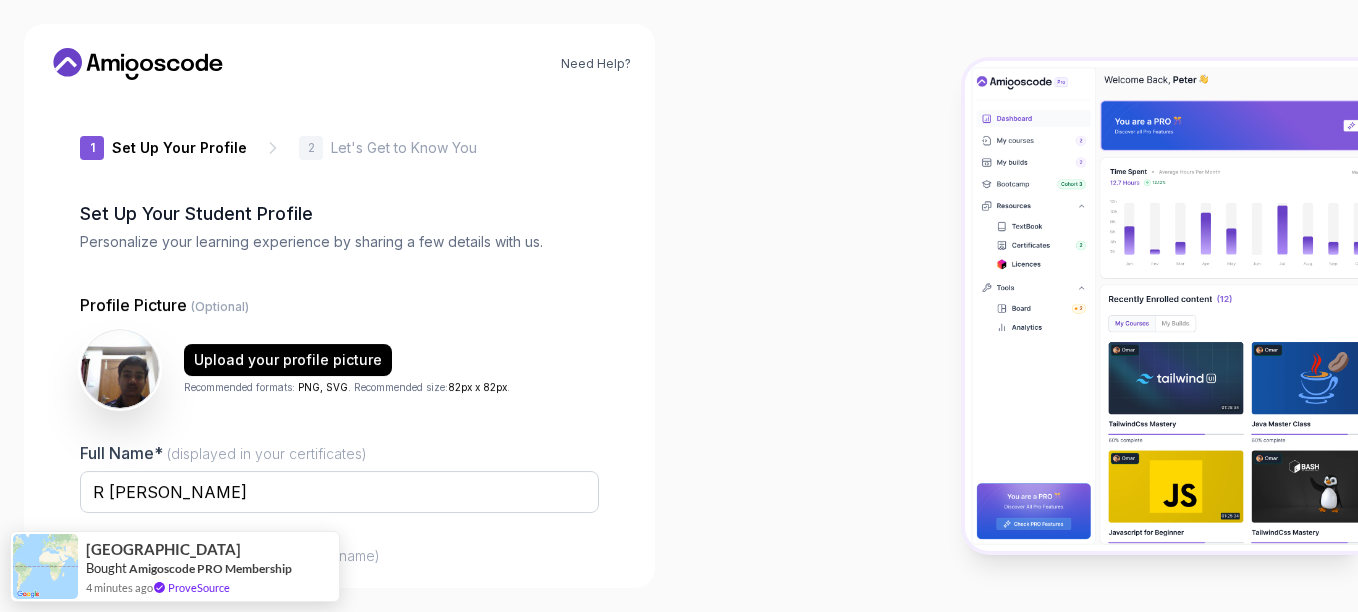 type on "loftyweasel57939" 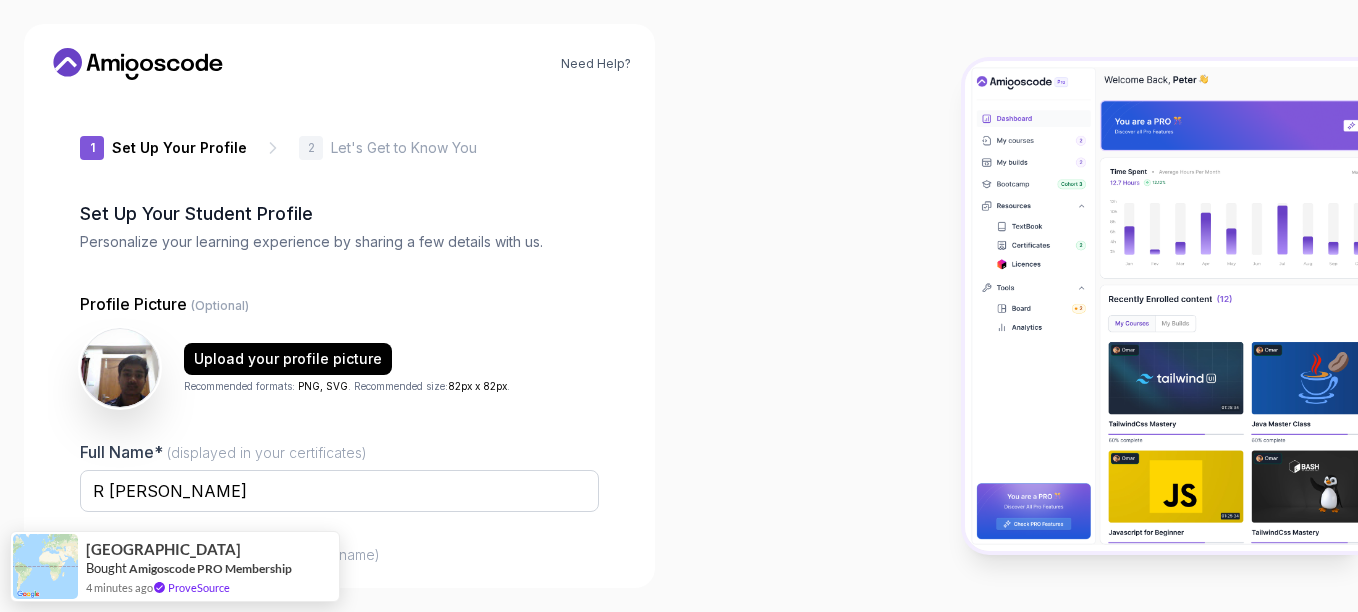 click 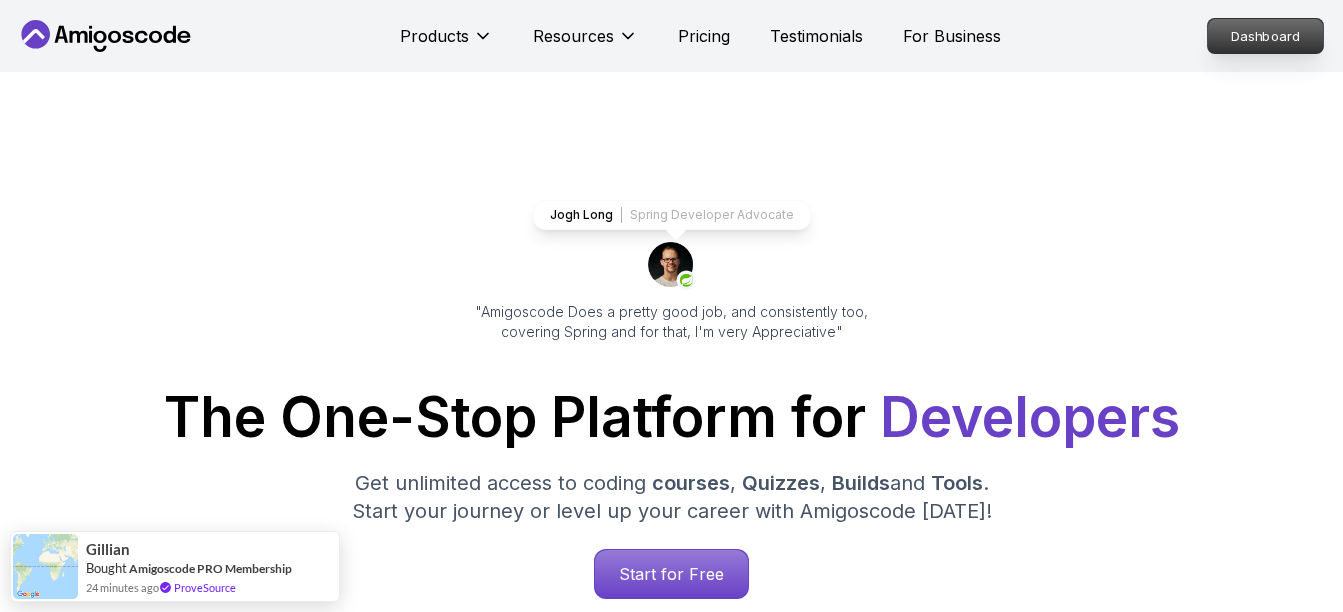 click on "Dashboard" at bounding box center [1265, 36] 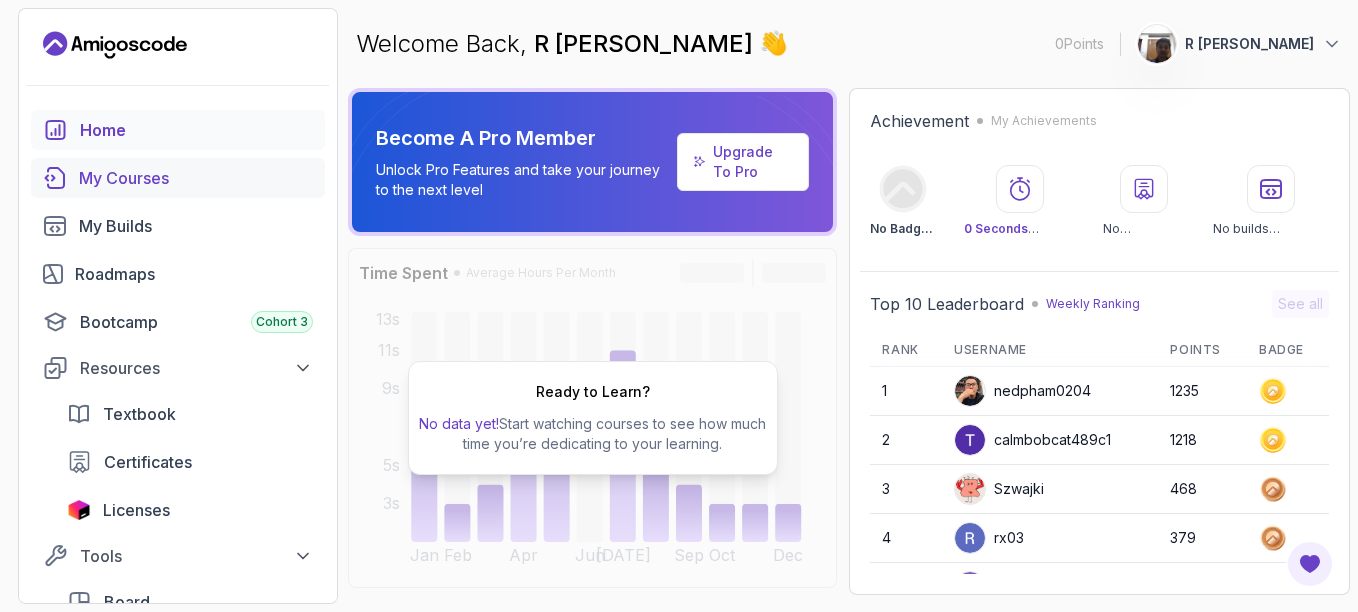 click on "My Courses" at bounding box center (196, 178) 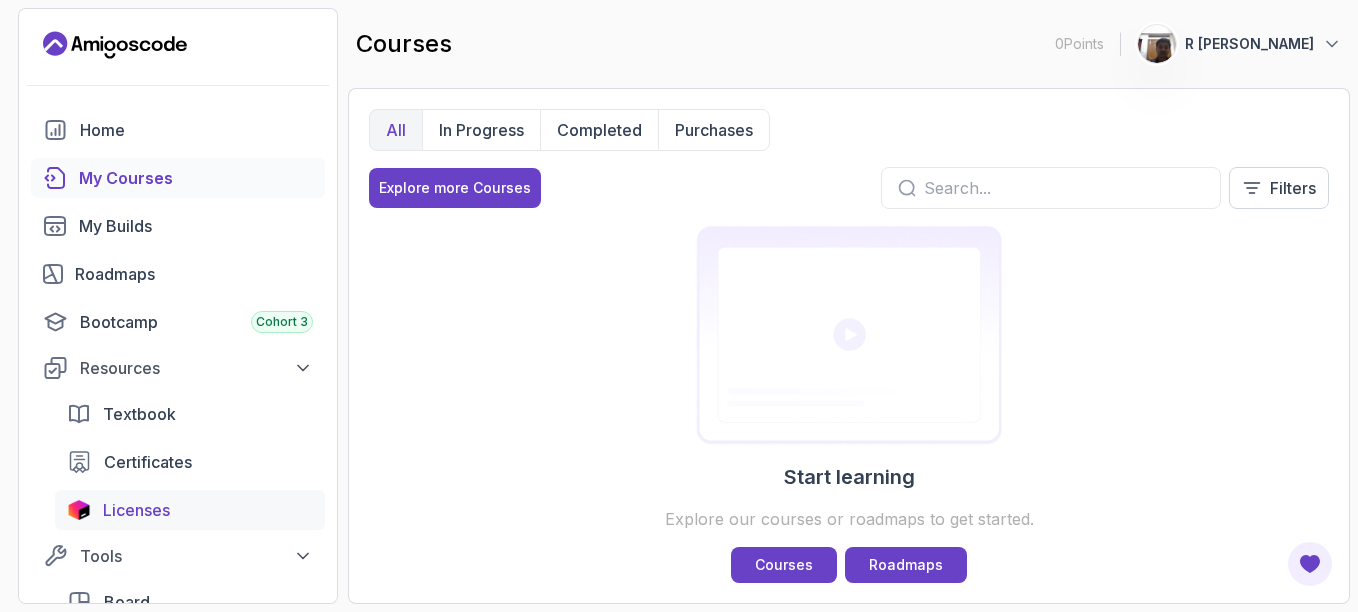 click on "Licenses" at bounding box center [190, 510] 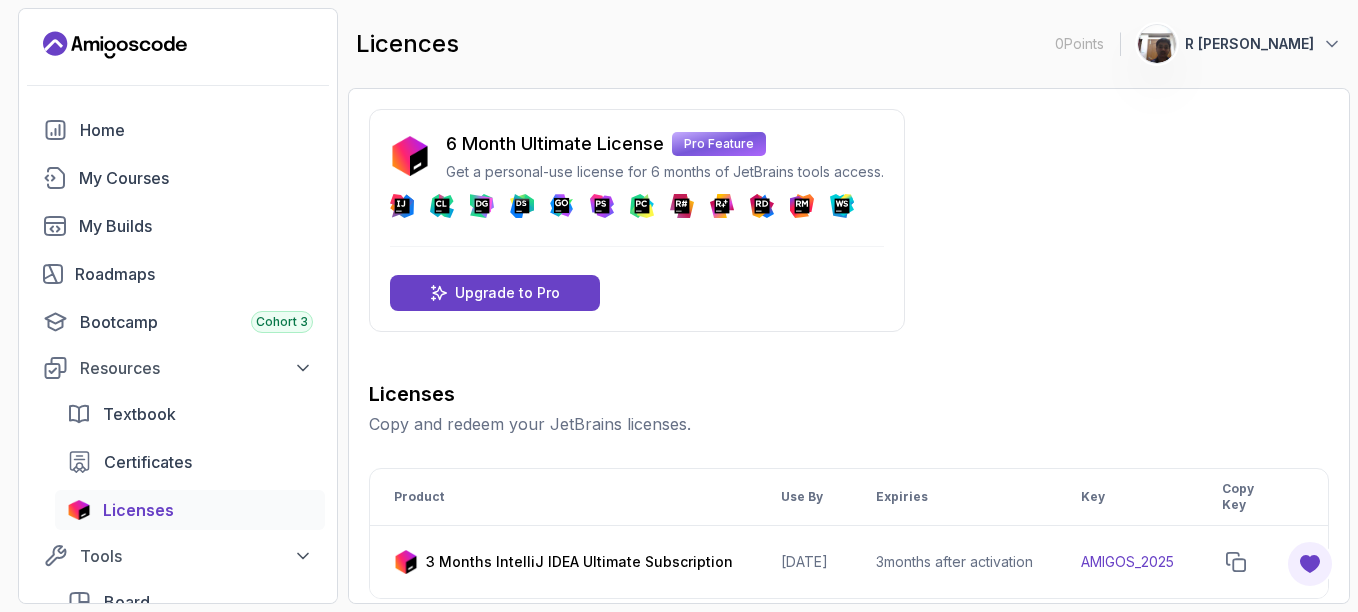 click on "0  Points 1 R [PERSON_NAME] Home My Courses My Builds Roadmaps Bootcamp Cohort 3 Resources Textbook Certificates Licenses Tools Board Analytics Feedback & Features Become A Pro Member Unlock Pro Features and take your journey to the next level Upgrade To Pro licences   0  Points 1 R [PERSON_NAME] 6 Month Ultimate License Pro Feature Get a personal-use license for 6 months of JetBrains tools access. DataSpell Upgrade to Pro Licenses Copy and redeem your JetBrains licenses. Product Use By Expiries Key Copy Key 3 Months IntelliJ IDEA Ultimate Subscription [DATE] 3  months after activation AMIGOS_2025 Redeem Preview Download Related Courses: Explore courses related to your JetBrains licenses. Git for Professionals Pro Master advanced Git and GitHub techniques to optimize your development workflow and collaboration efficiency. Git & GitHub Fundamentals Learn the fundamentals of Git and GitHub. GitHub Toolkit Pro Master GitHub Toolkit to enhance your development workflow and collaboration efficiency. Pro" at bounding box center [679, 306] 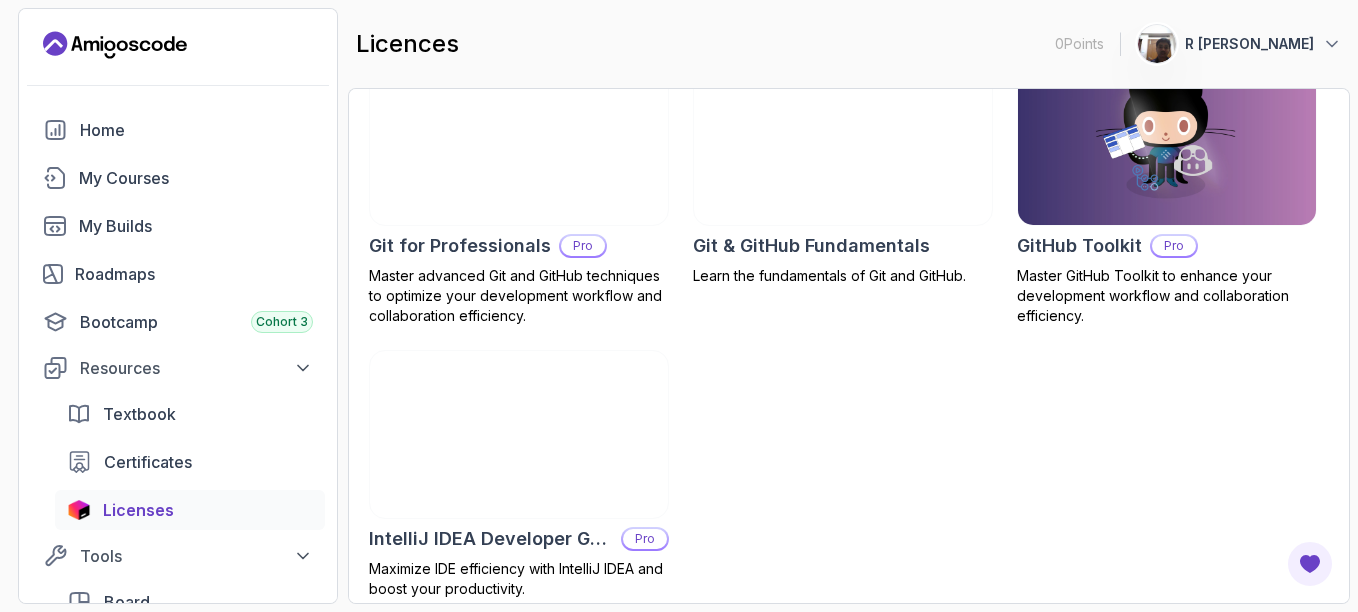 scroll, scrollTop: 680, scrollLeft: 0, axis: vertical 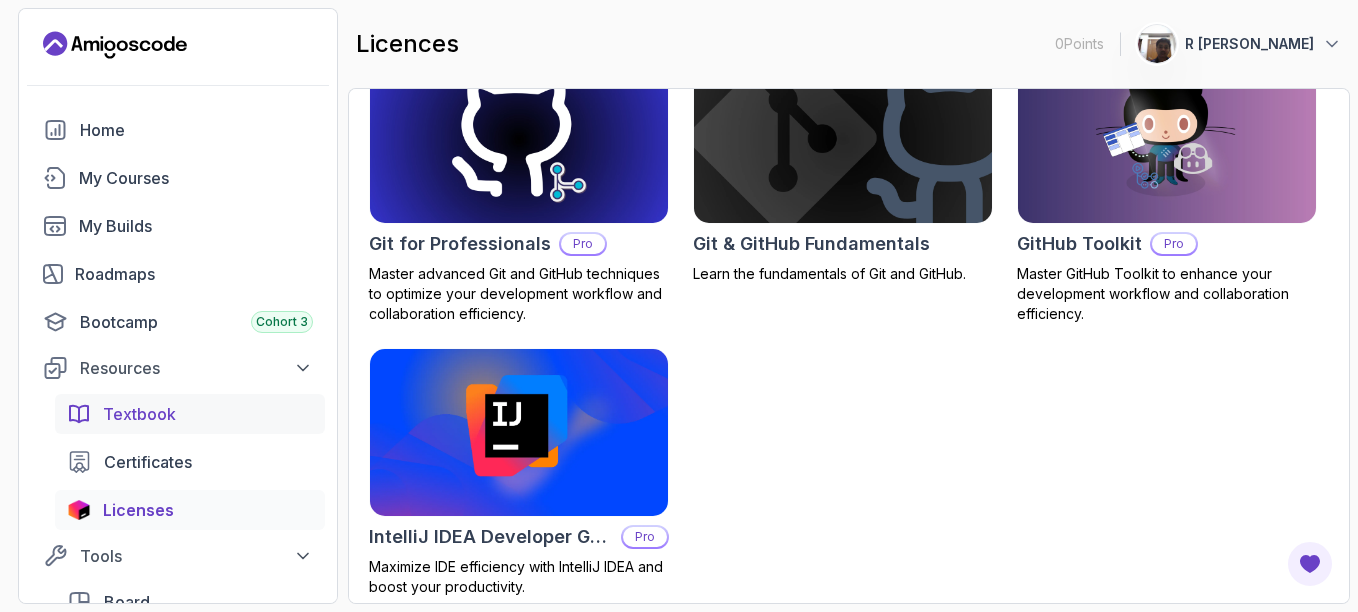 click on "Textbook" at bounding box center [190, 414] 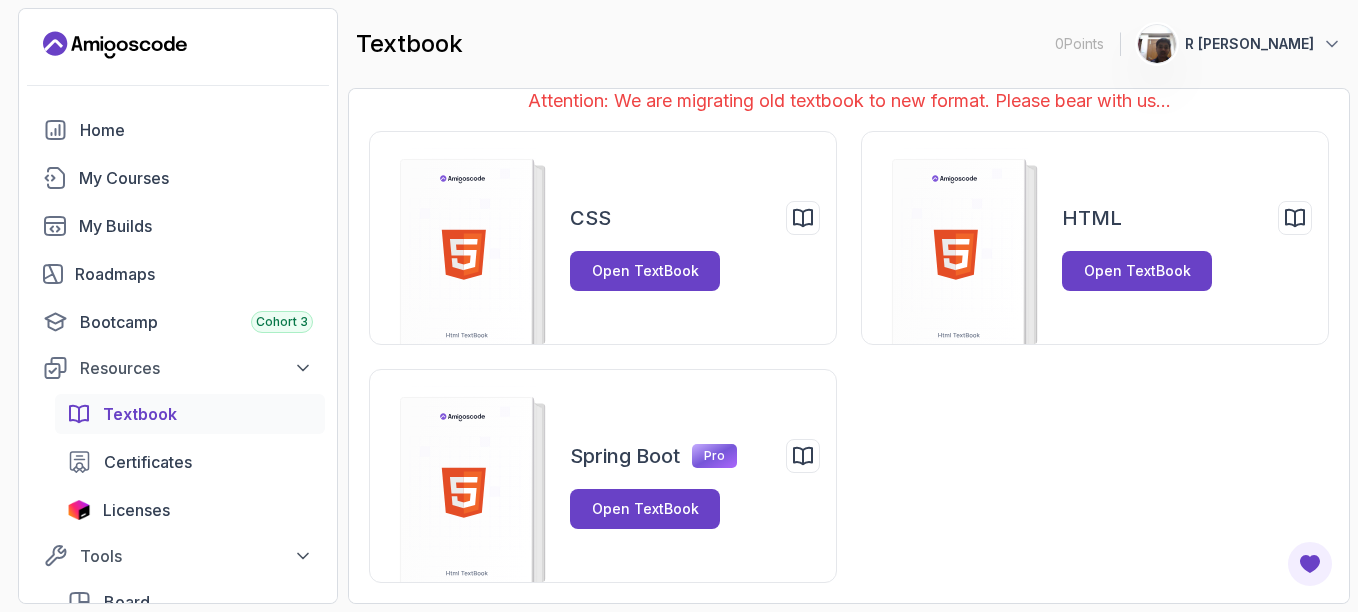 scroll, scrollTop: 22, scrollLeft: 0, axis: vertical 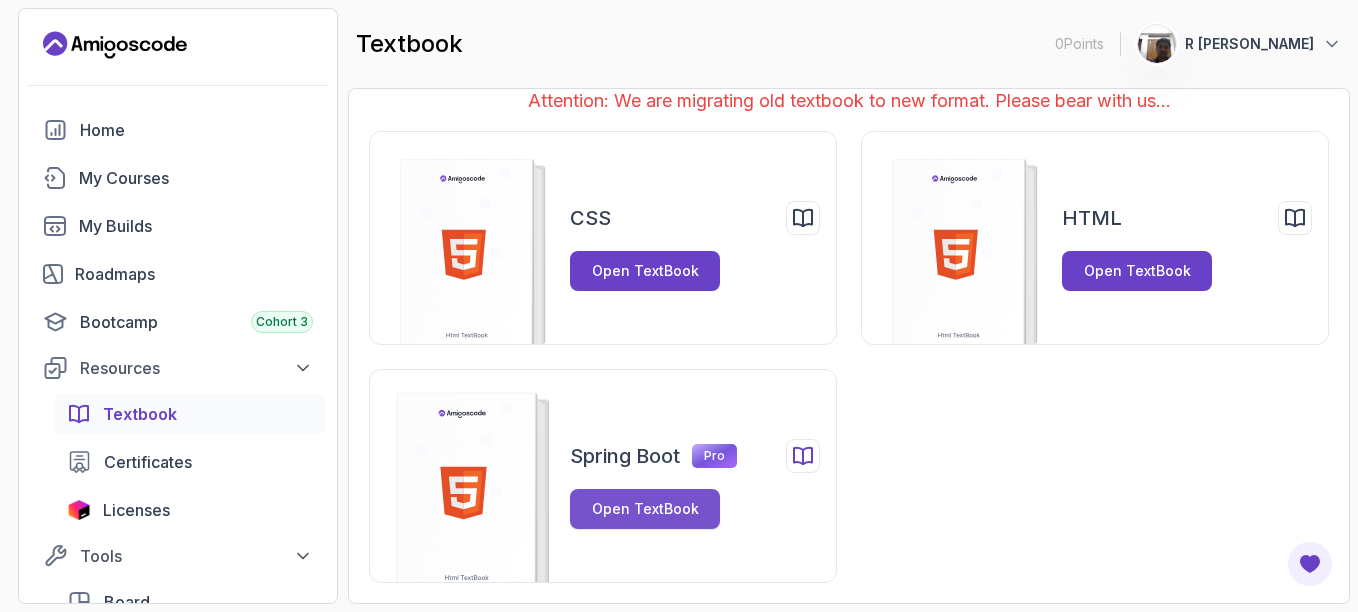 click on "Open TextBook" at bounding box center [645, 509] 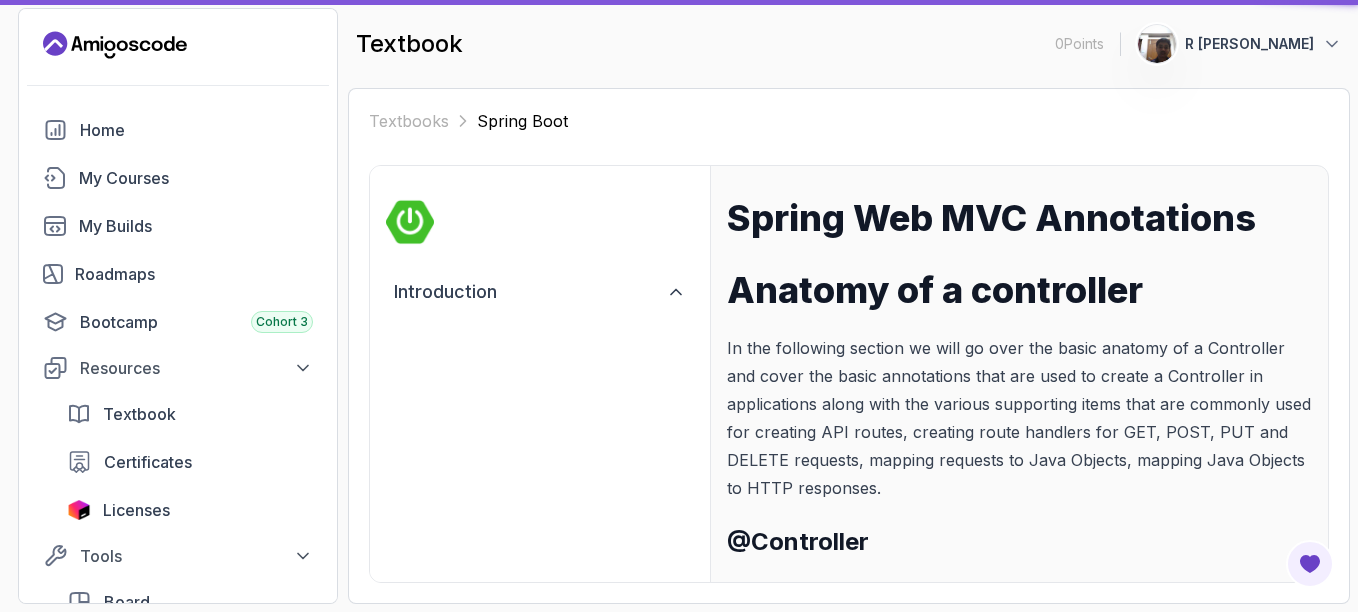 scroll, scrollTop: 0, scrollLeft: 0, axis: both 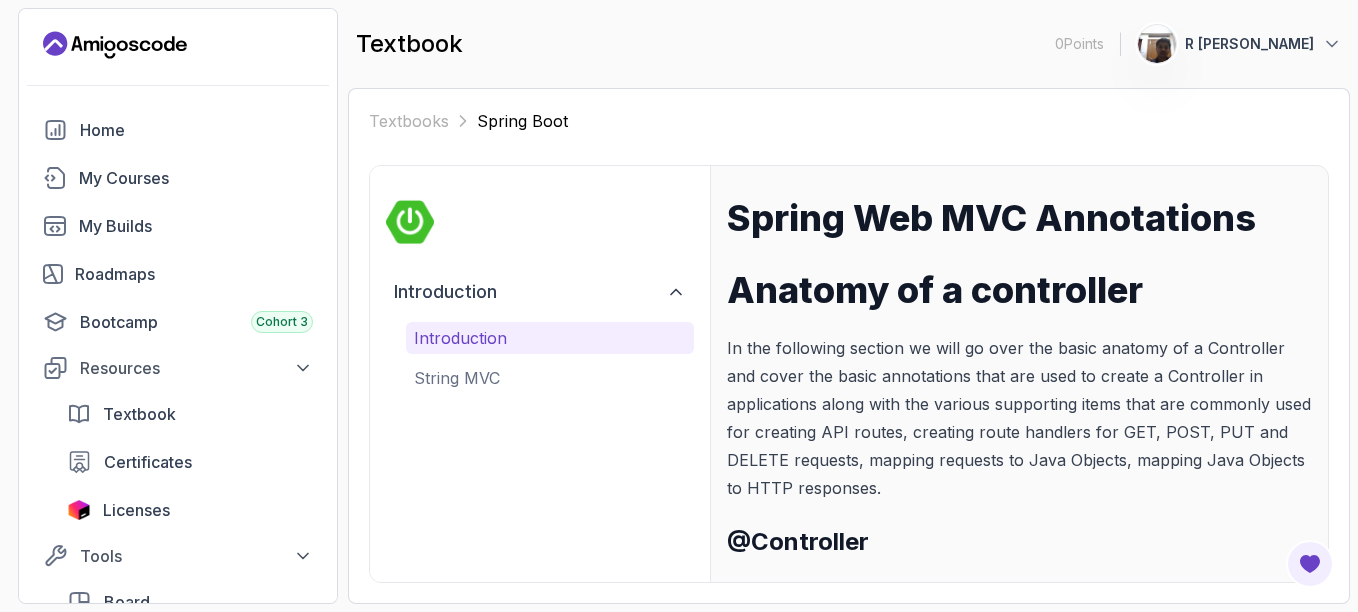 click on "In the following section we will go over the basic anatomy of a Controller and
cover the basic annotations that are used to create a Controller in applications
along with the various supporting items that are commonly used for creating API
routes, creating route handlers for GET, POST, PUT and DELETE requests, mapping
requests to Java Objects, mapping Java Objects to HTTP responses." at bounding box center (1019, 418) 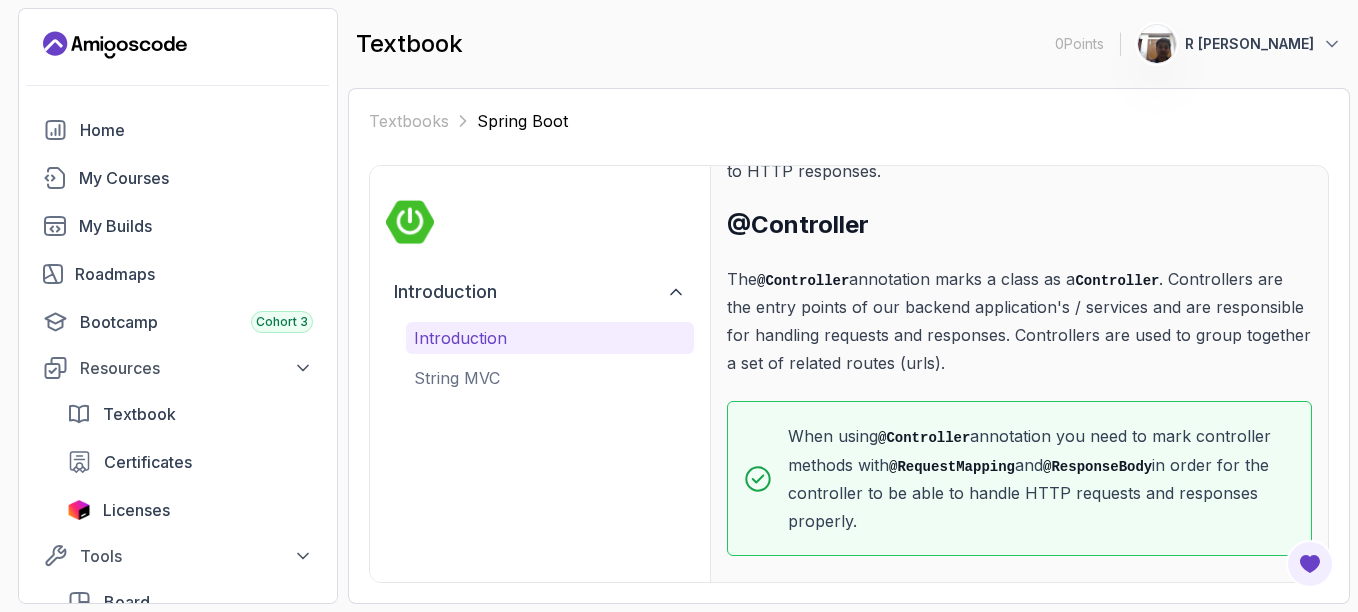 scroll, scrollTop: 323, scrollLeft: 0, axis: vertical 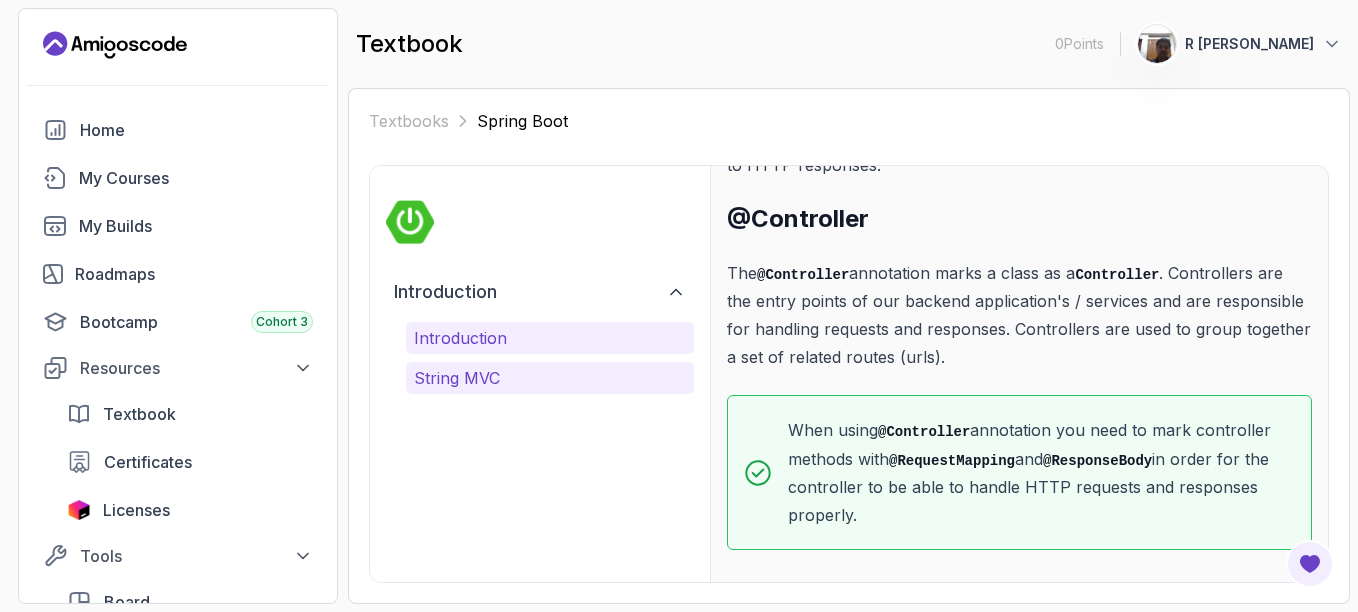 click on "String MVC" at bounding box center (550, 378) 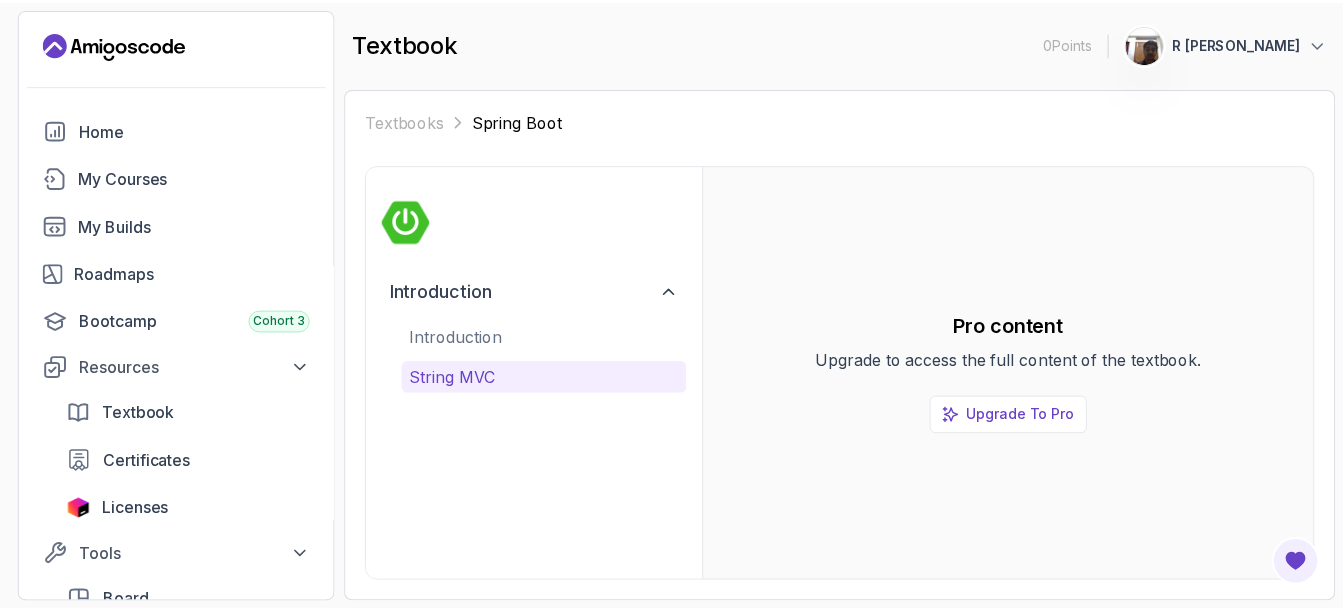 scroll, scrollTop: 0, scrollLeft: 0, axis: both 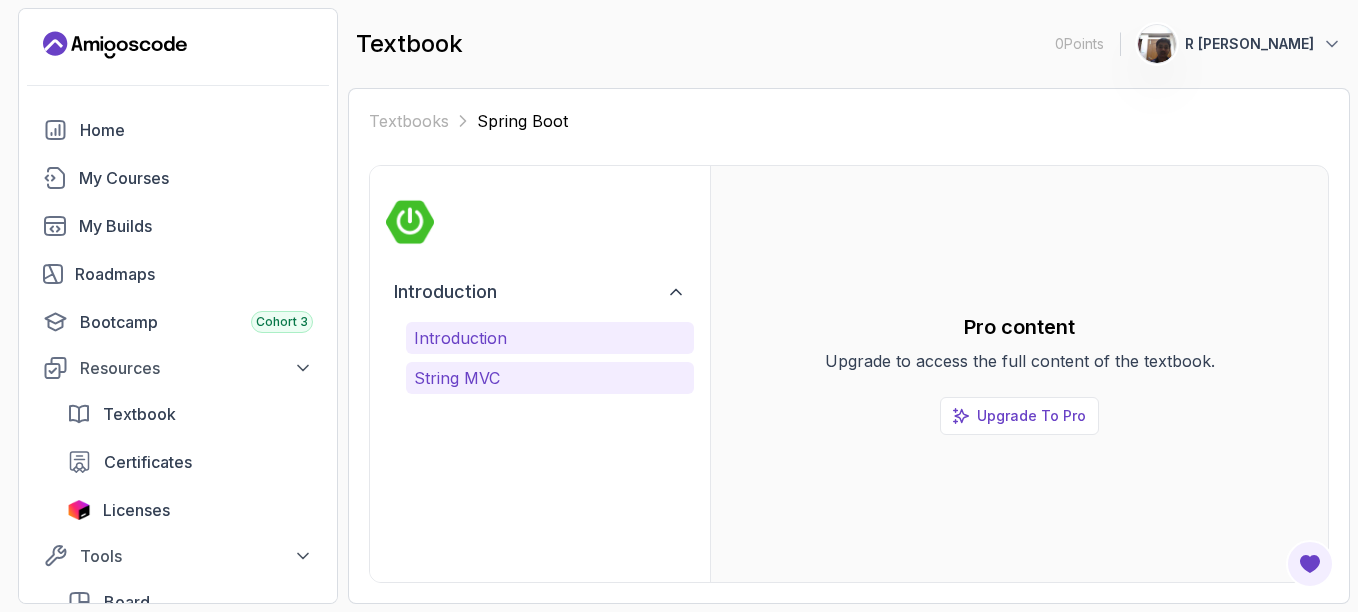 click on "Introduction" at bounding box center [550, 338] 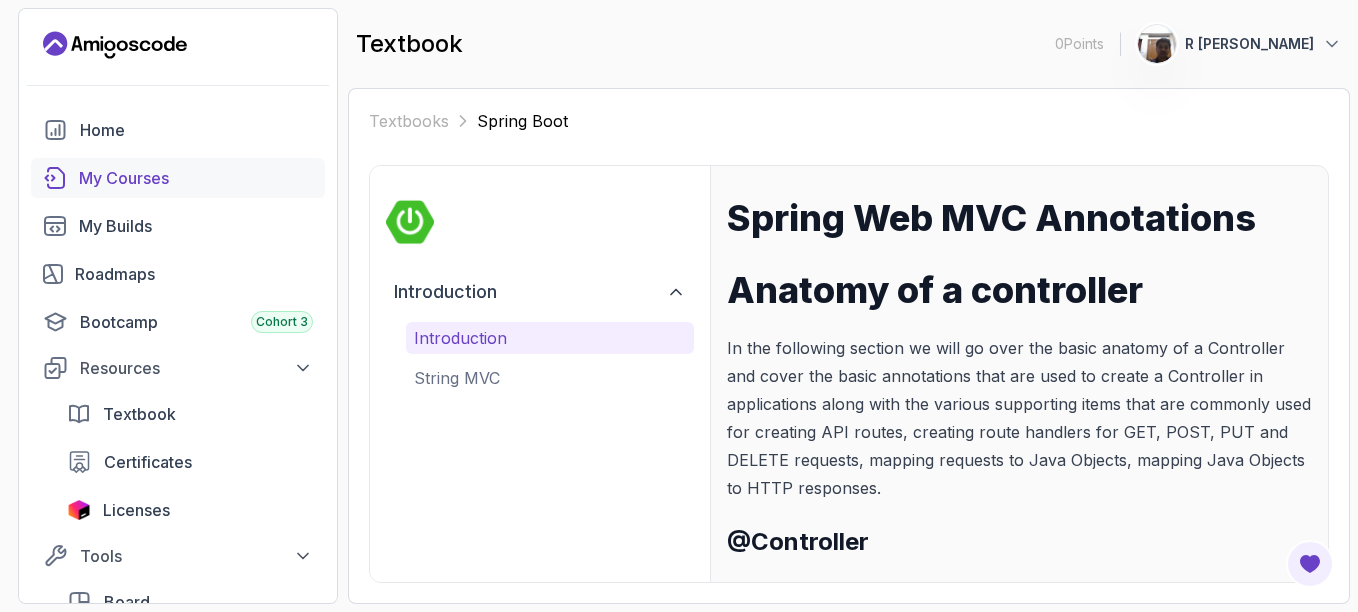 click on "My Courses" at bounding box center (196, 178) 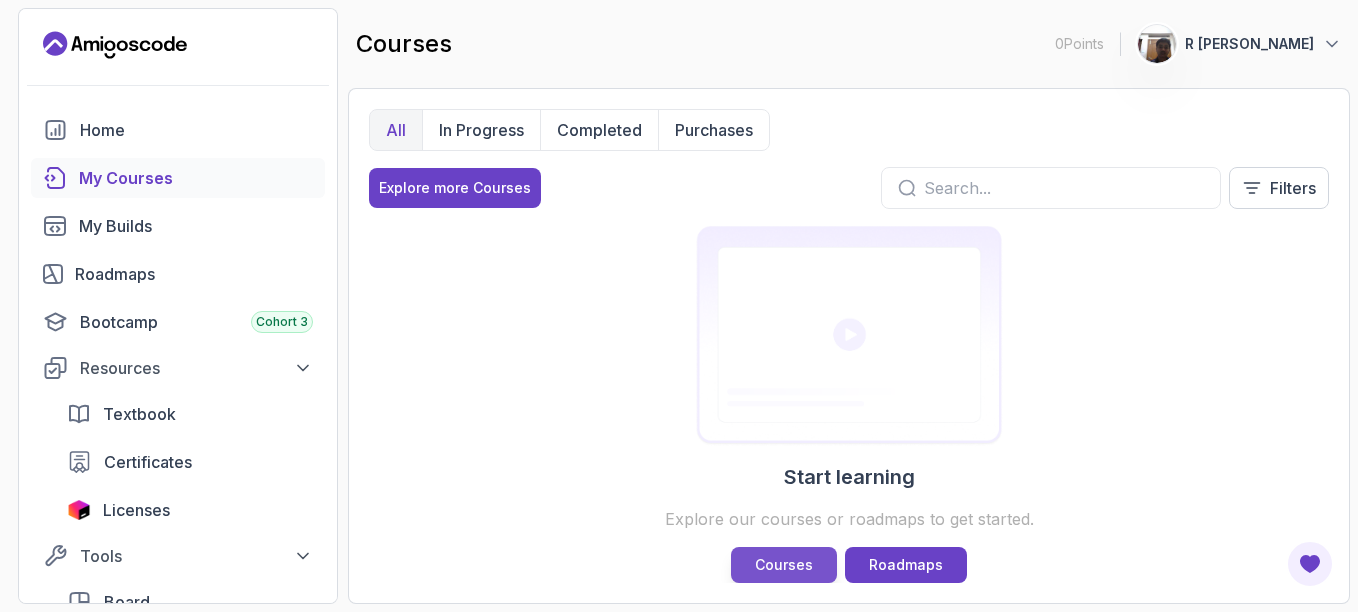 click on "Courses" at bounding box center [784, 565] 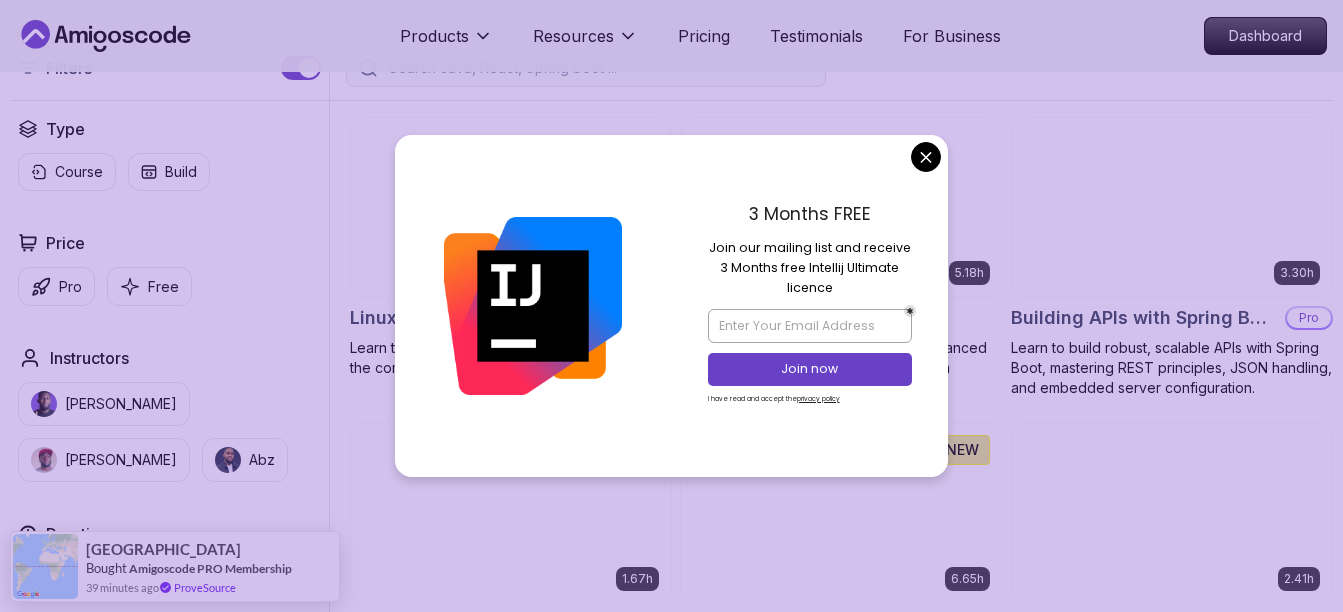scroll, scrollTop: 586, scrollLeft: 0, axis: vertical 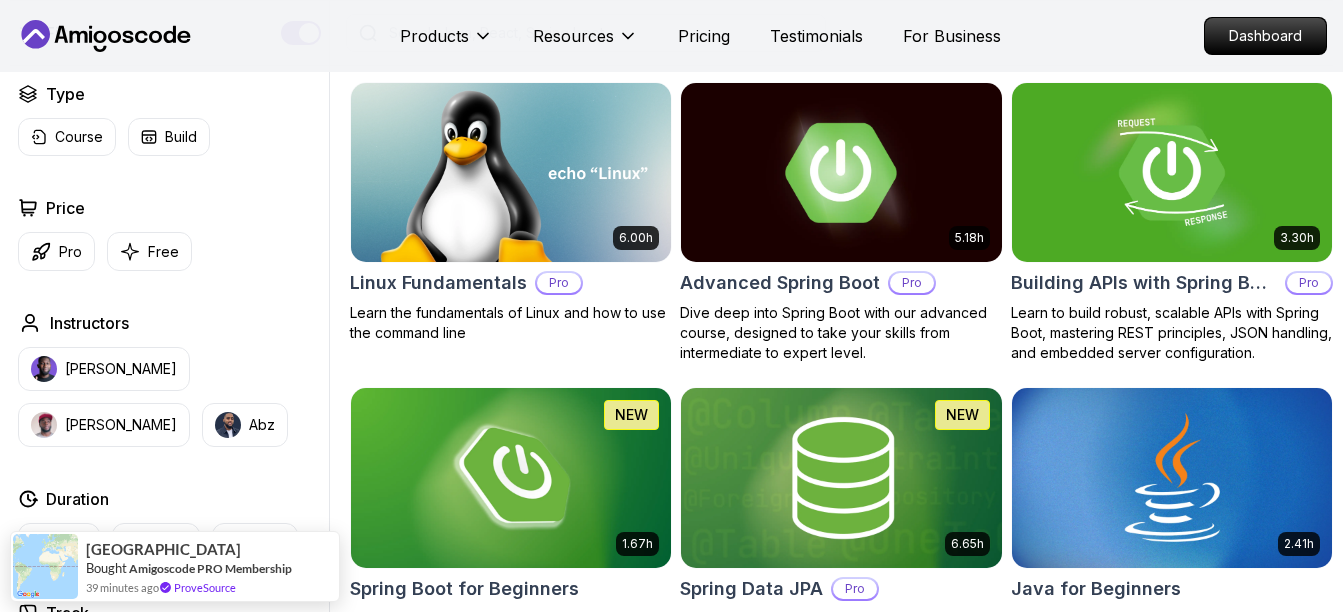 click on "Products Resources Pricing Testimonials For Business Dashboard Products Resources Pricing Testimonials For Business Dashboard All Courses Learn Java, Spring Boot, DevOps & More with Amigoscode Premium Courses Master in-demand skills like Java, Spring Boot, DevOps, React, and more through hands-on, expert-led courses. Advance your software development career with real-world projects and practical learning. Filters Filters Type Course Build Price Pro Free Instructors [PERSON_NAME] [PERSON_NAME] Duration 0-1 Hour 1-3 Hours +3 Hours Track Front End Back End Dev Ops Full Stack Level Junior Mid-level Senior 6.00h Linux Fundamentals Pro Learn the fundamentals of Linux and how to use the command line 5.18h Advanced Spring Boot Pro Dive deep into Spring Boot with our advanced course, designed to take your skills from intermediate to expert level. 3.30h Building APIs with Spring Boot Pro Learn to build robust, scalable APIs with Spring Boot, mastering REST principles, JSON handling, and embedded server configuration. NEW" at bounding box center [671, 4293] 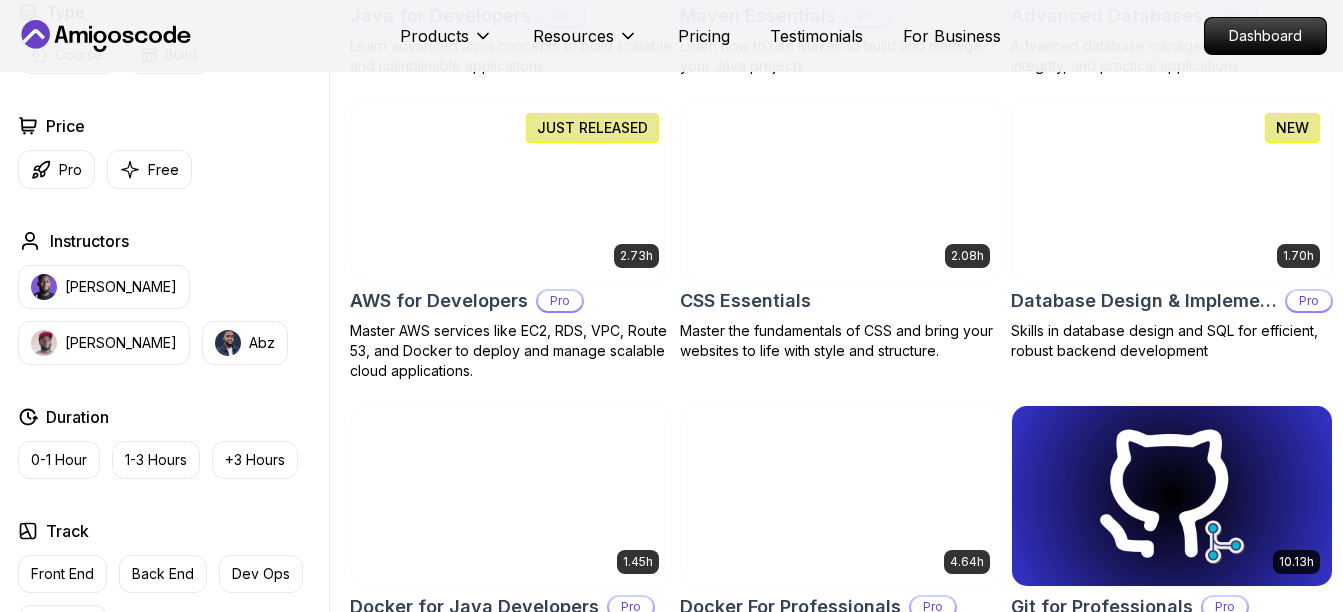 scroll, scrollTop: 1619, scrollLeft: 0, axis: vertical 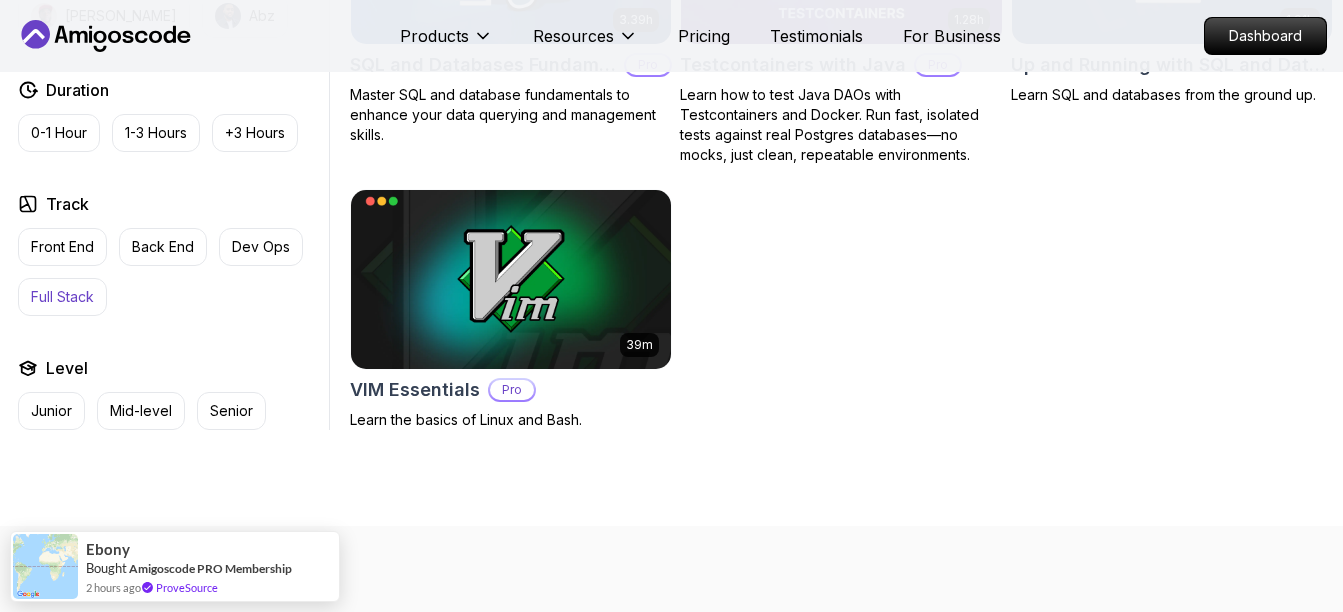 click on "Full Stack" at bounding box center (62, 297) 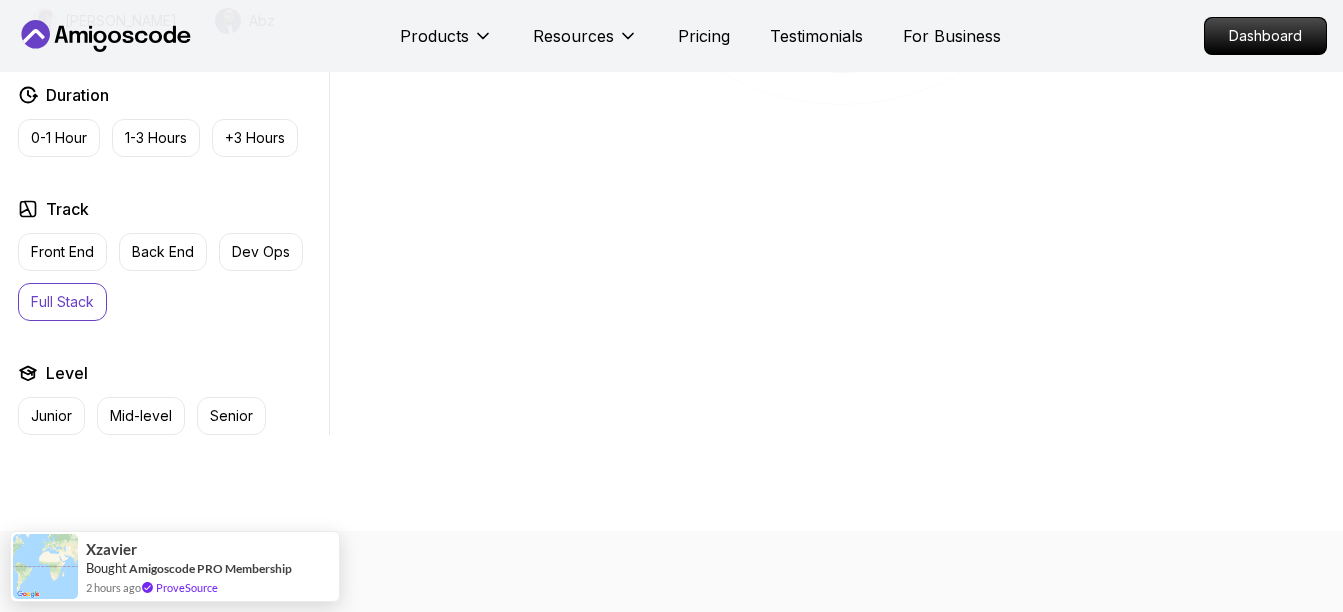 scroll, scrollTop: 1119, scrollLeft: 0, axis: vertical 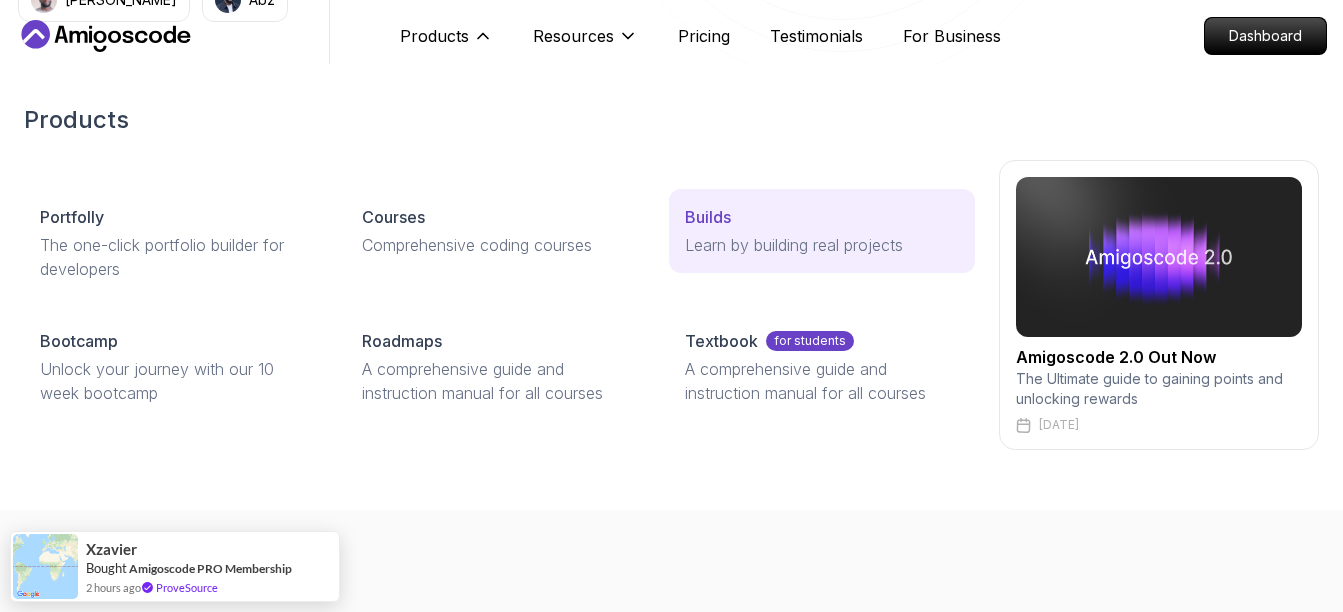 click on "Builds" at bounding box center [822, 217] 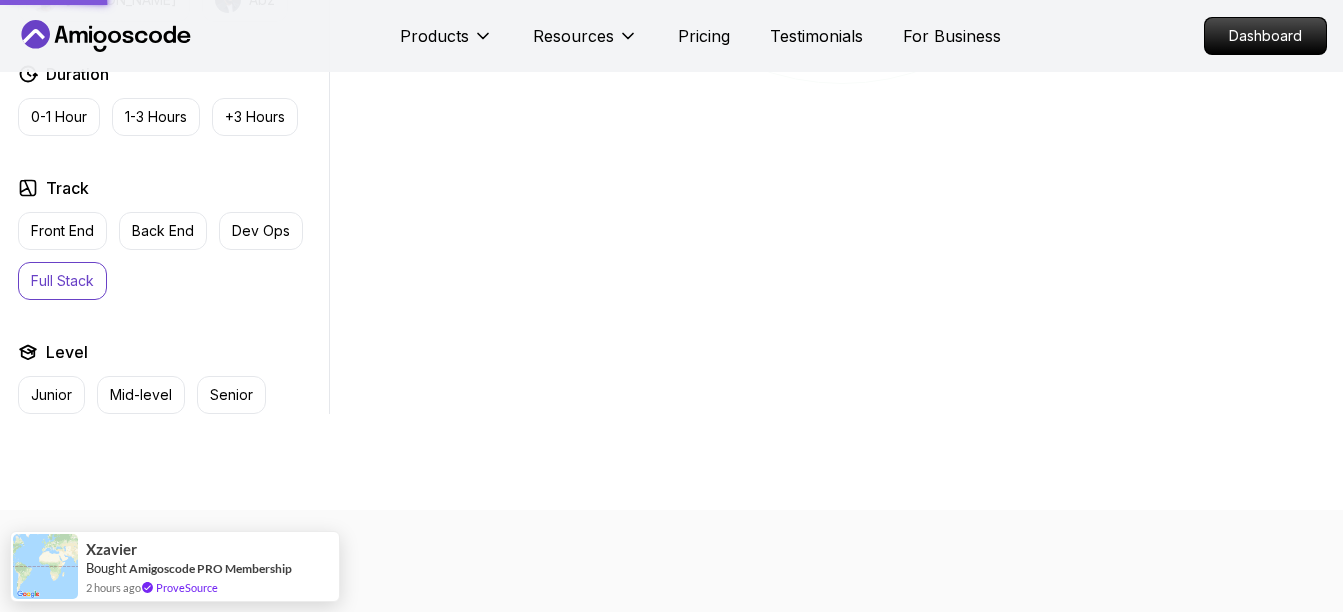 scroll, scrollTop: 0, scrollLeft: 0, axis: both 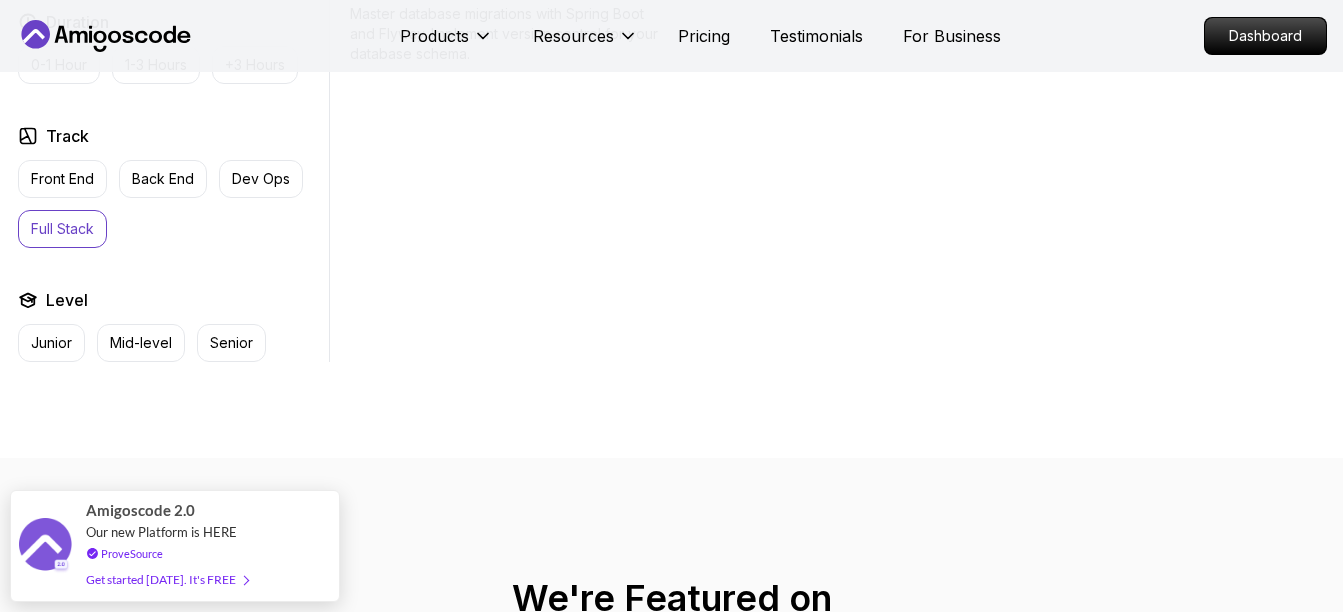 click on "Full Stack" at bounding box center (62, 229) 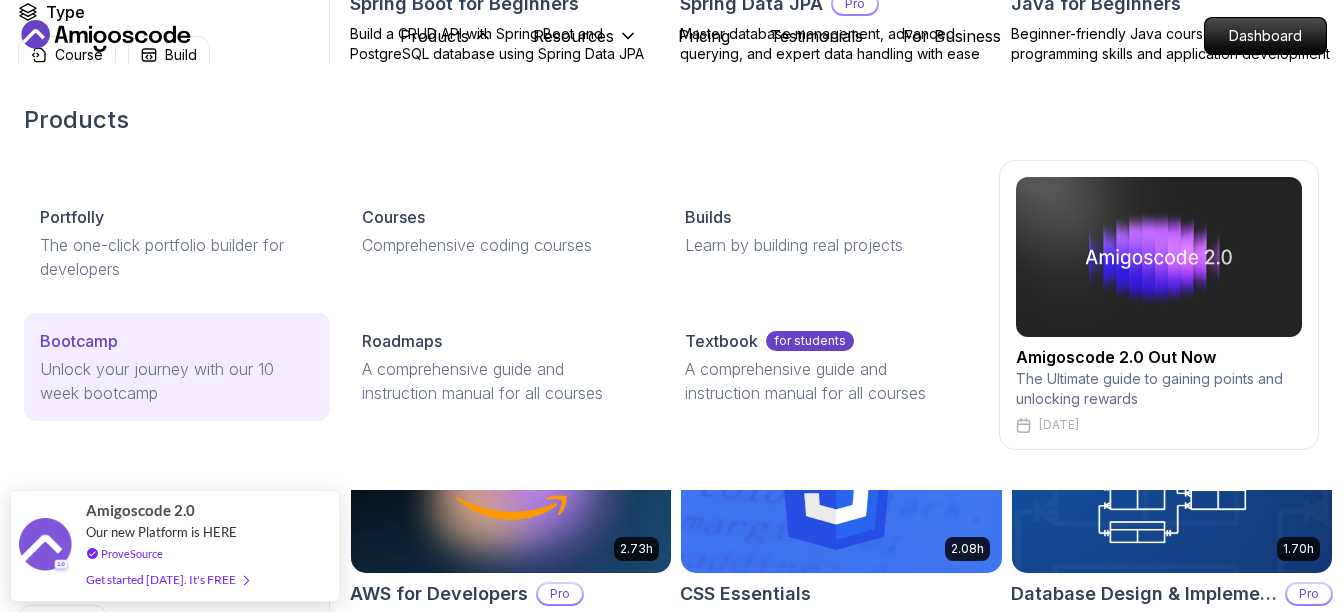 click on "Unlock your journey with our 10 week bootcamp" at bounding box center (177, 381) 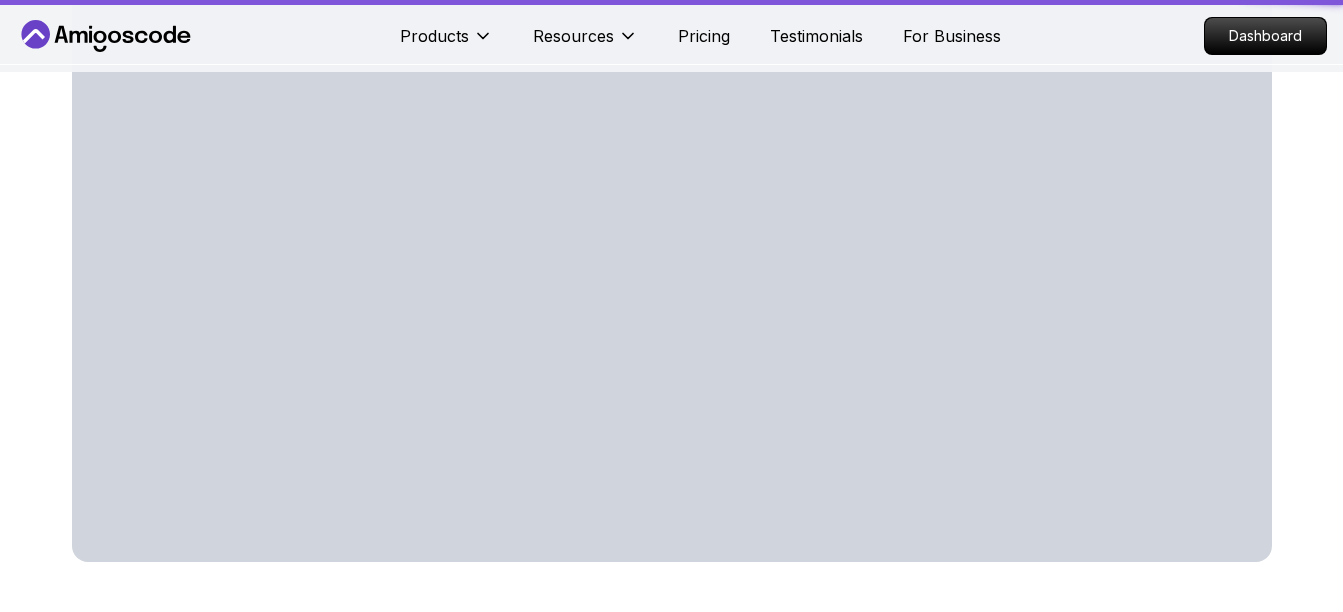 scroll, scrollTop: 0, scrollLeft: 0, axis: both 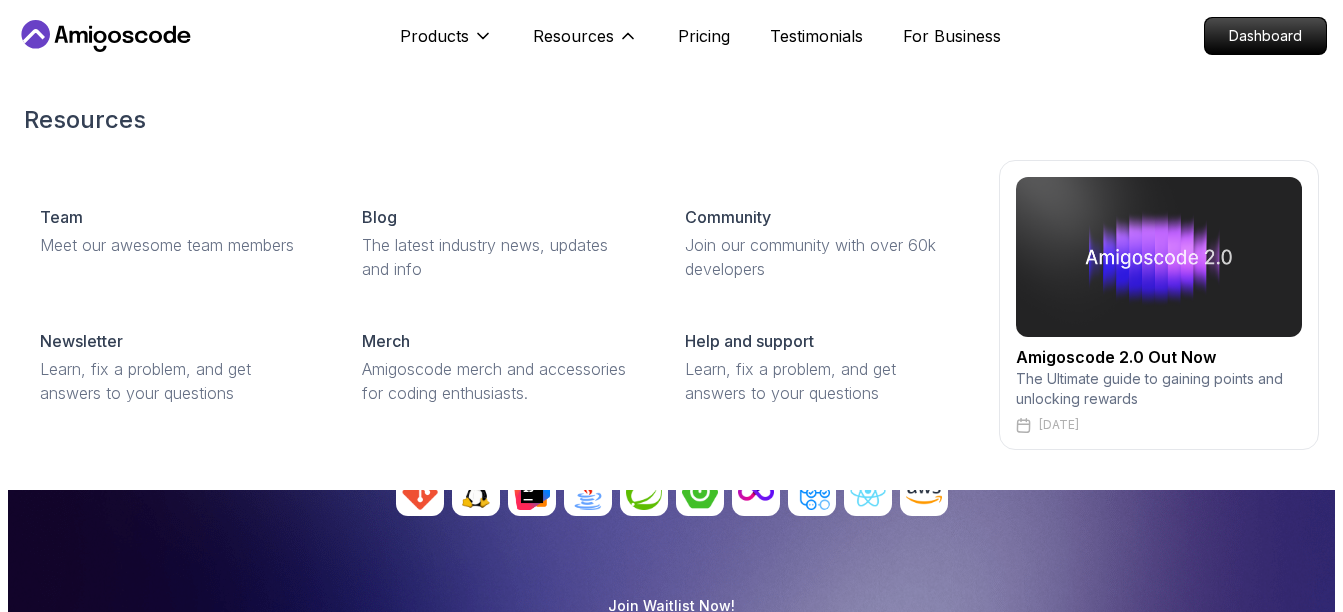 click on "Amigoscode 2.0 Out Now" at bounding box center (1159, 357) 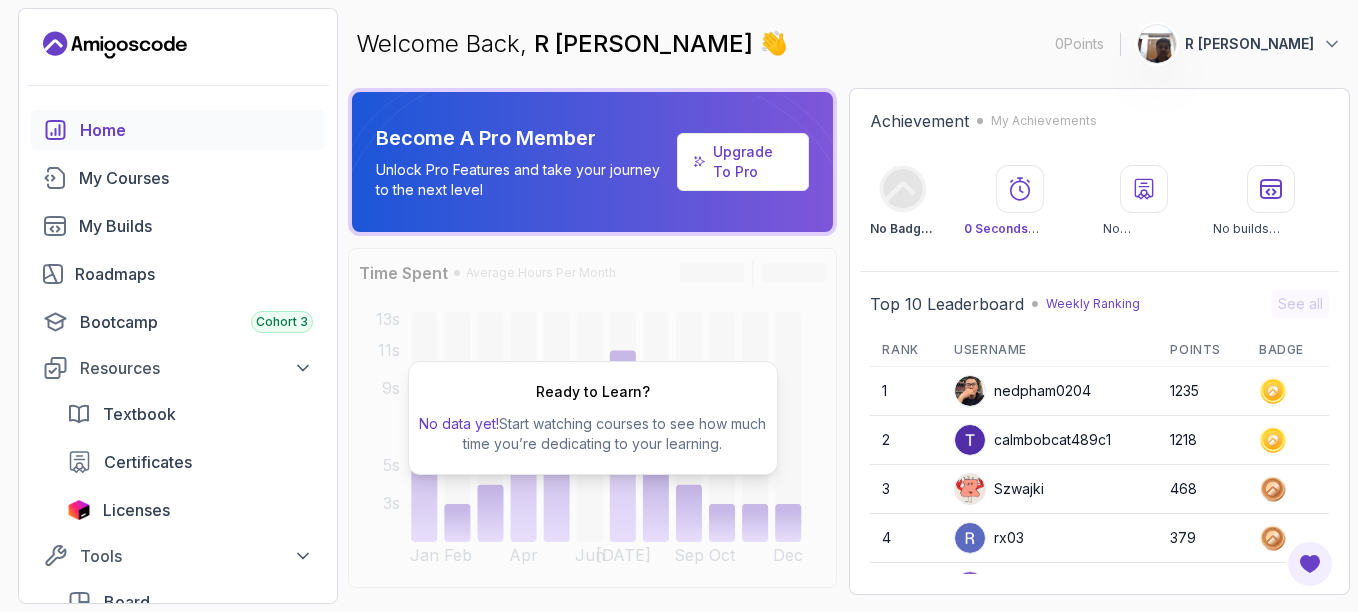 click on "0  Points 1 R [PERSON_NAME] Home My Courses My Builds Roadmaps Bootcamp Cohort 3 Resources Textbook Certificates Licenses Tools Board Analytics Feedback & Features Become A Pro Member Unlock Pro Features and take your journey to the next level Upgrade To Pro Welcome Back,   R [PERSON_NAME]   👋 0  Points 1 R [PERSON_NAME] Become A Pro Member Unlock Pro Features and take your journey to the next level Upgrade To Pro Time Spent Average Hours Per Month   Jan Feb Apr Jun [DATE] Sep Oct Dec 3s 5s 9s 11s 13s Ready to Learn? No data yet!   Start watching courses to see how much time you’re dedicating to your learning. Achievement My Achievements No Badge :( 0 Seconds   Watched   No certificates No builds completed Top 10 Leaderboard Weekly Ranking See all Rank Username Points Badge 1 nedpham0204 1235 2 calmbobcat489c1 1218 3 Szwajki 468 4 rx03 379 5 happyrhino56a07 313 6 swiftbisone39c3 243 7 Mohamedh 218 8 Waleed 210 9 lucasmachado 196 10 Ahmed96 194 Recently Enrolled content   ( 0 ) Check Roadmap View Roadmap" at bounding box center [679, 306] 